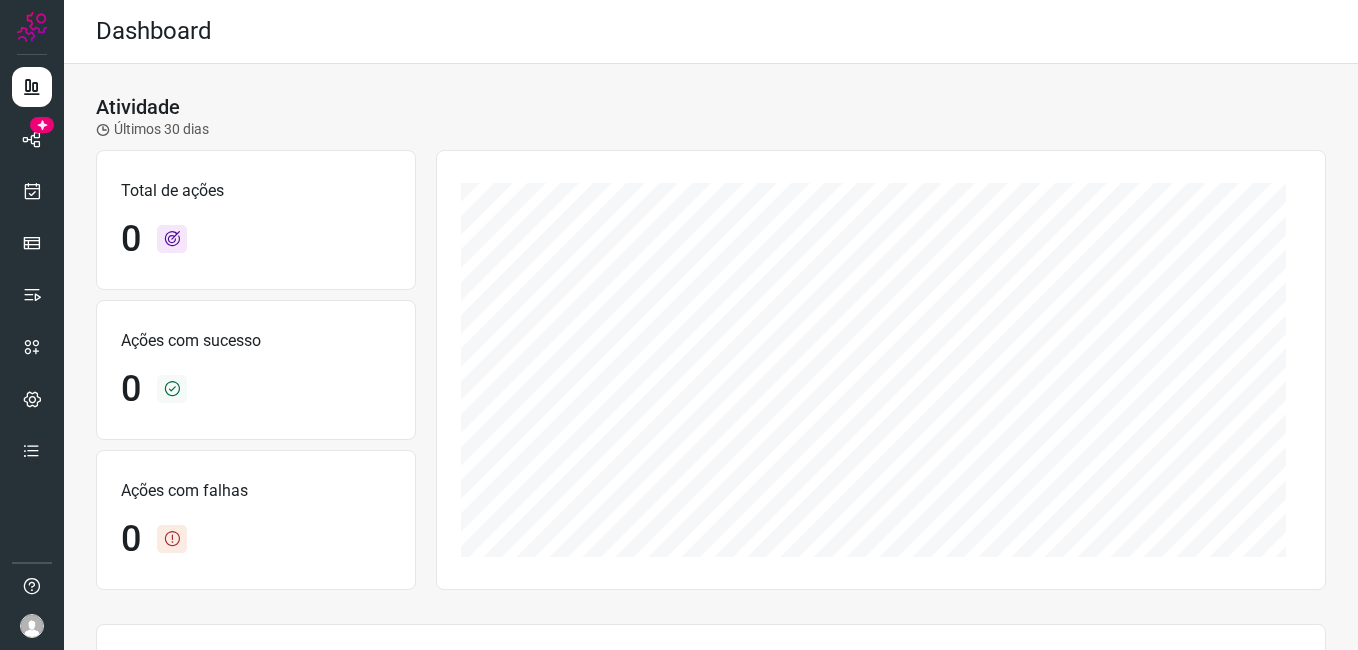 scroll, scrollTop: 0, scrollLeft: 0, axis: both 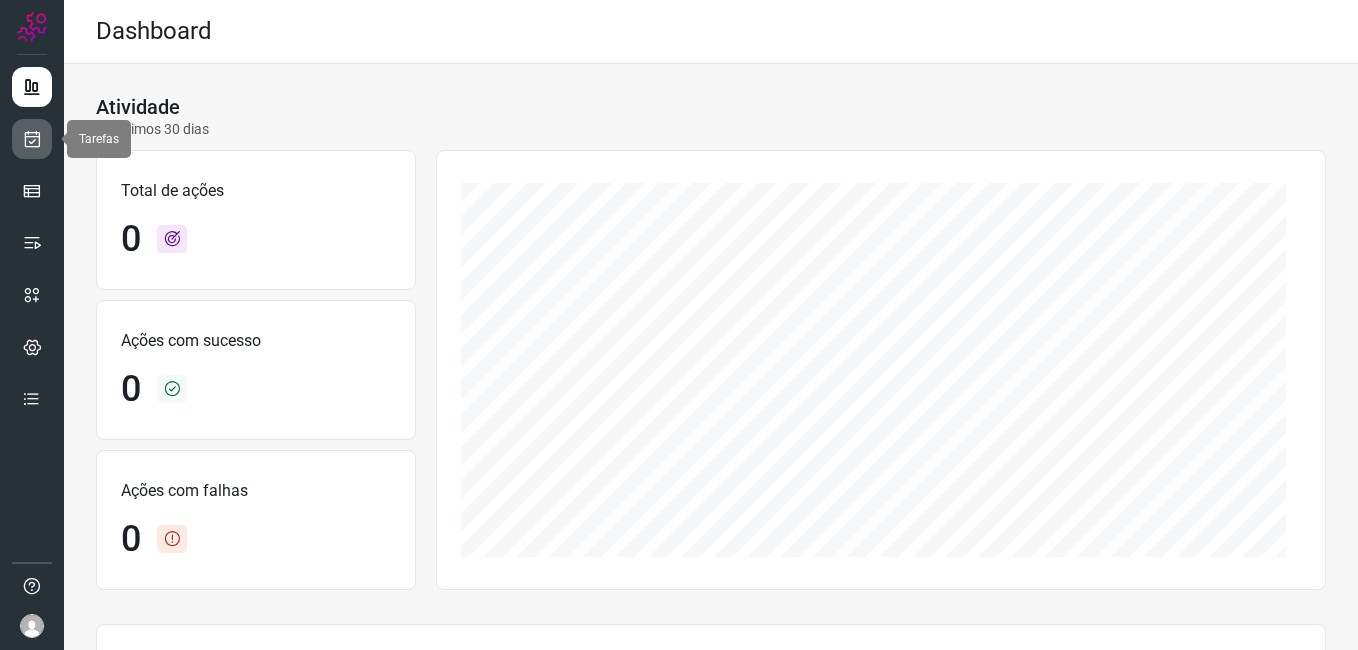 click at bounding box center (32, 139) 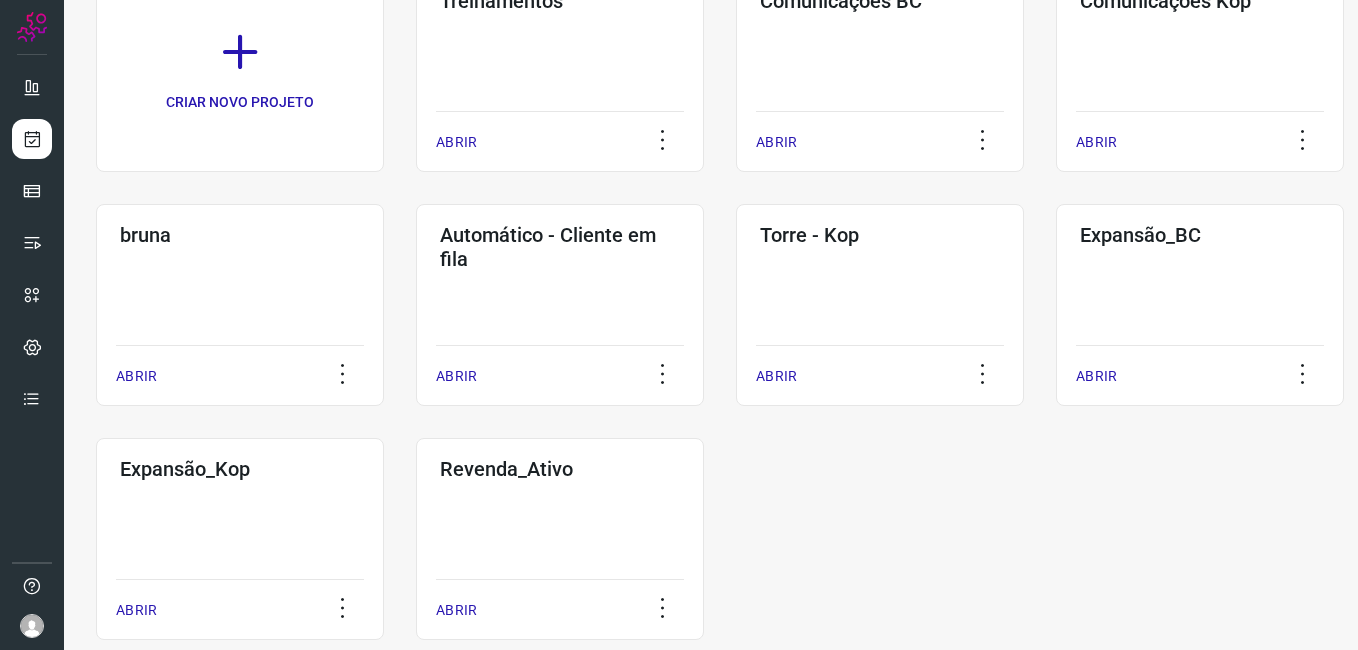 scroll, scrollTop: 200, scrollLeft: 0, axis: vertical 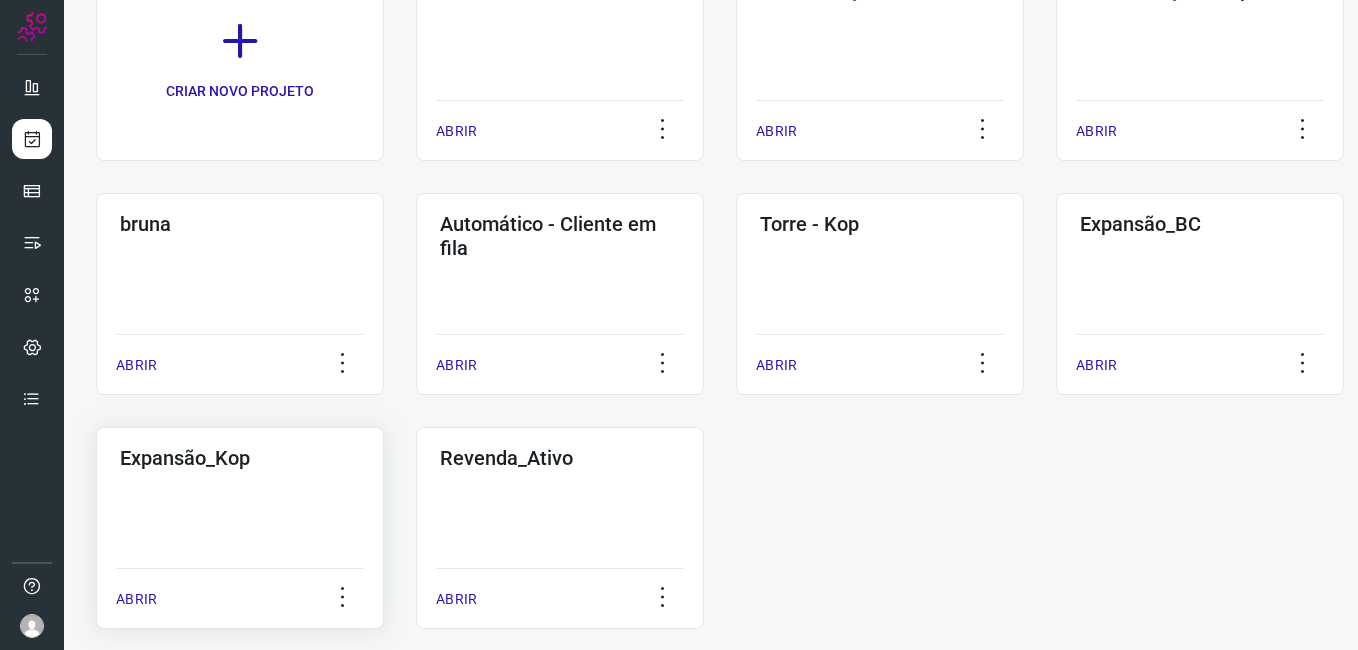 click on "ABRIR" at bounding box center (240, 593) 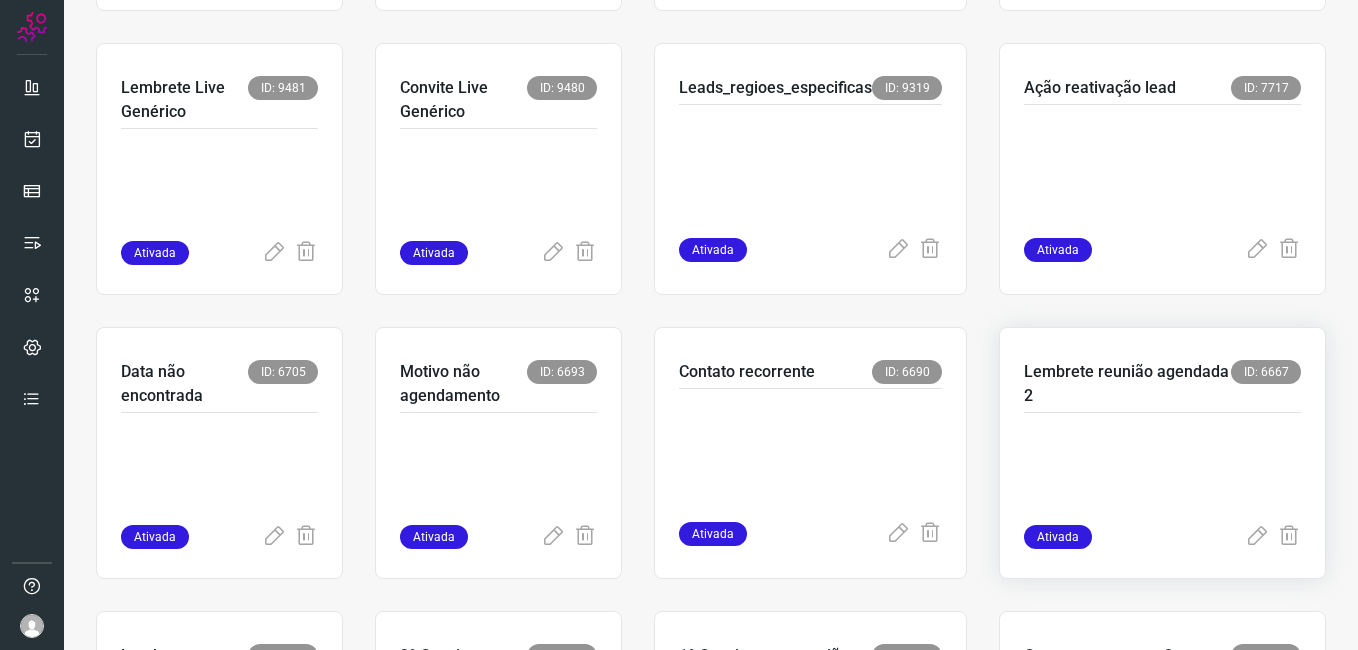 scroll, scrollTop: 500, scrollLeft: 0, axis: vertical 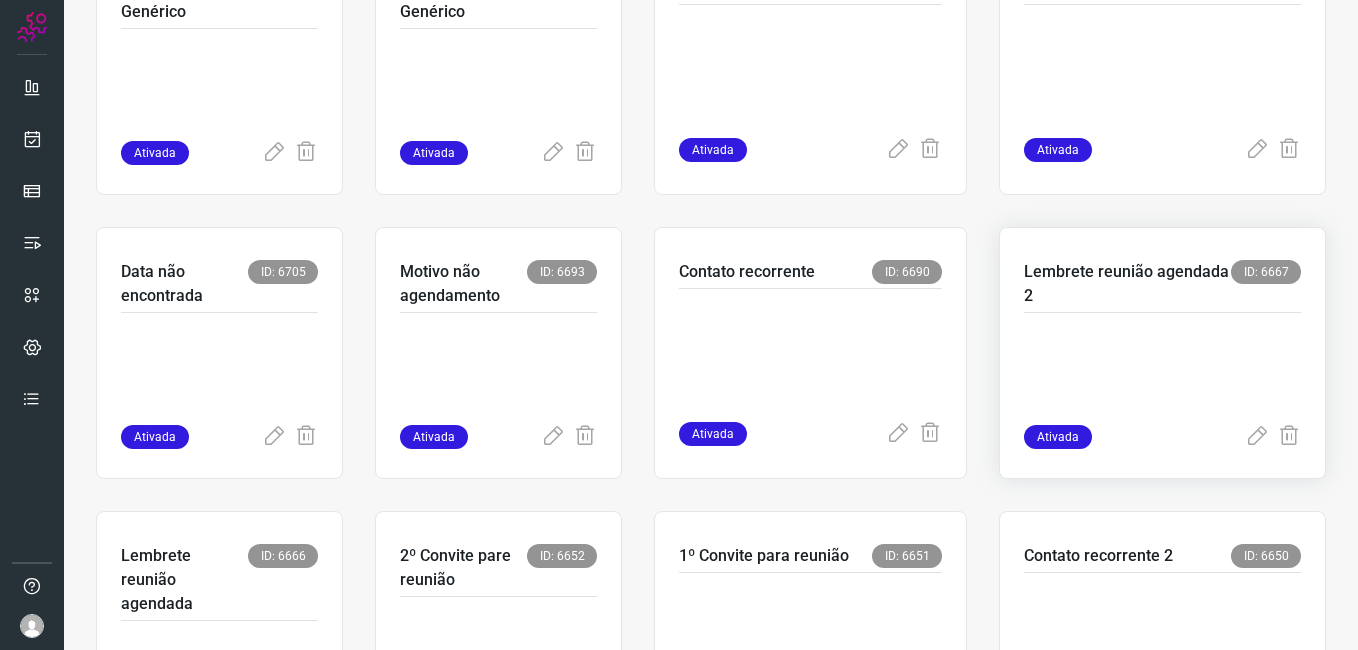 click at bounding box center (1162, 375) 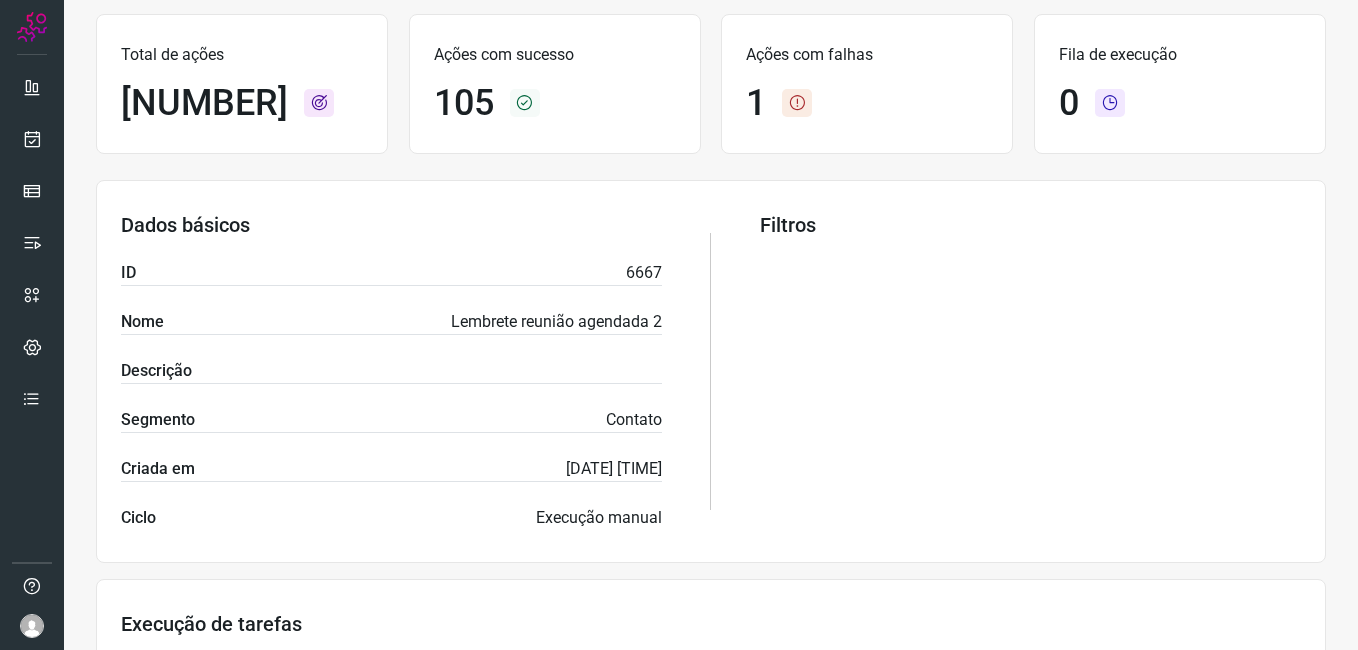 scroll, scrollTop: 0, scrollLeft: 0, axis: both 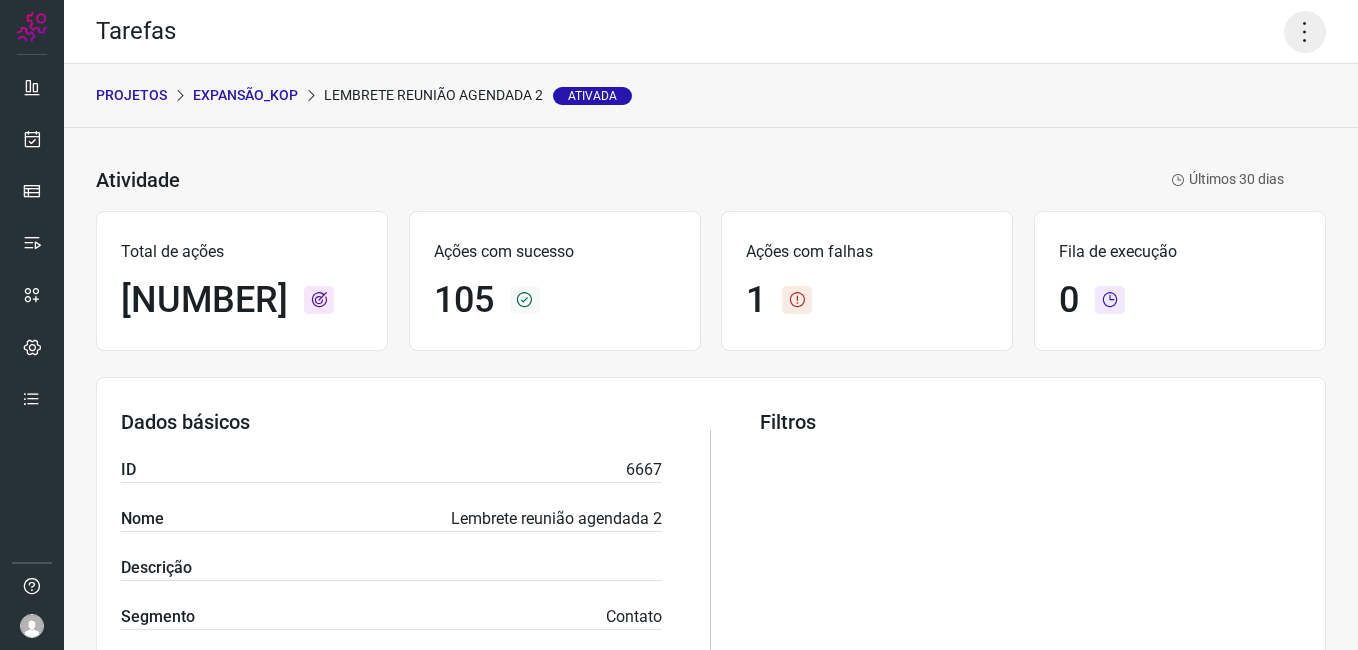 click 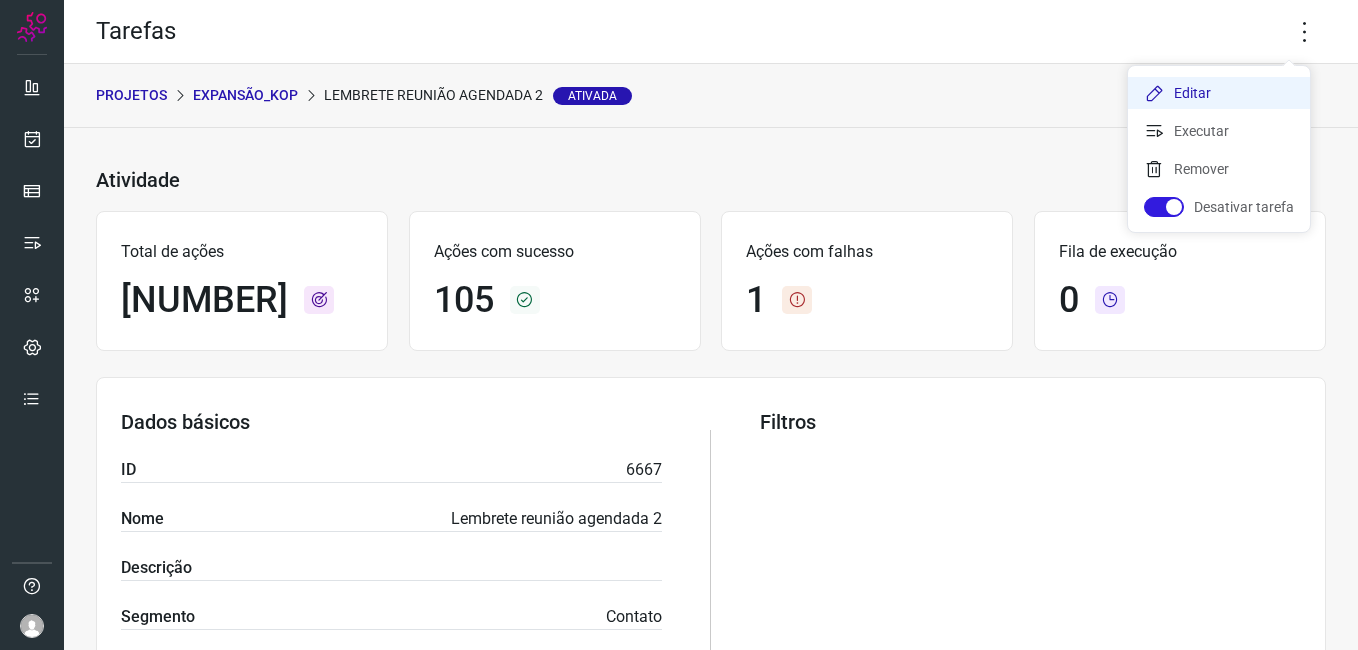 click on "Editar" 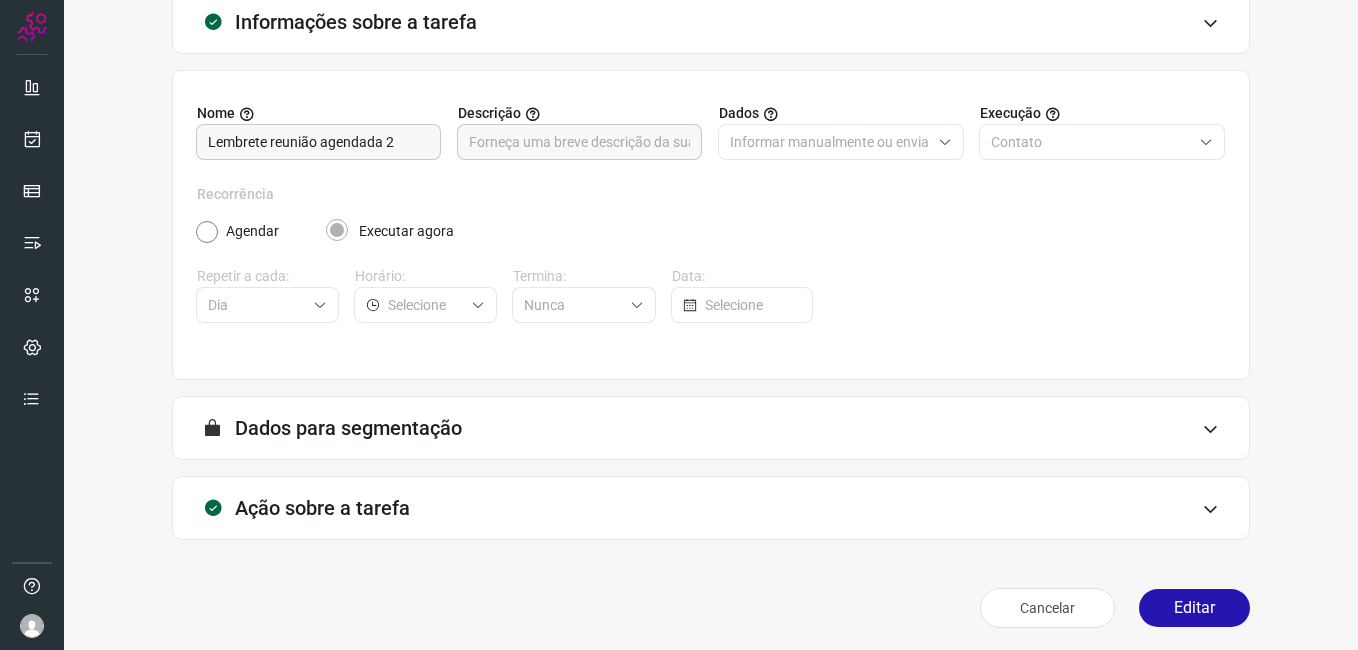 scroll, scrollTop: 131, scrollLeft: 0, axis: vertical 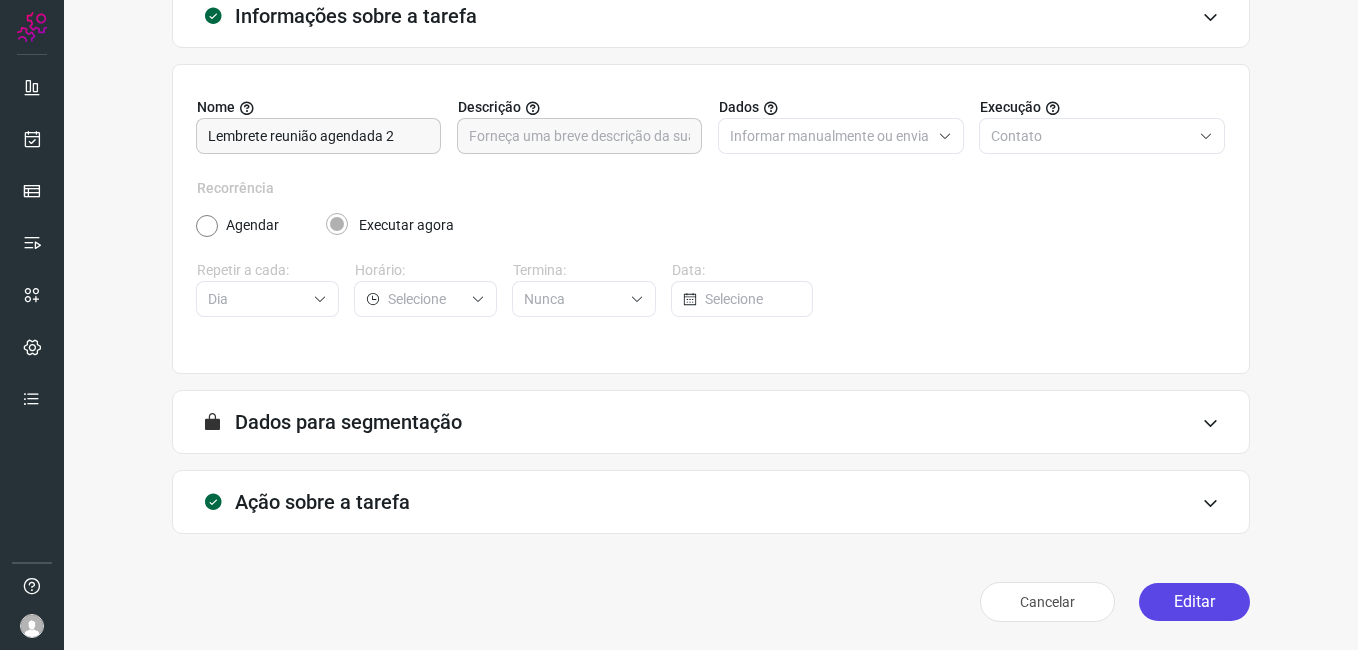 click on "Editar" at bounding box center (1194, 602) 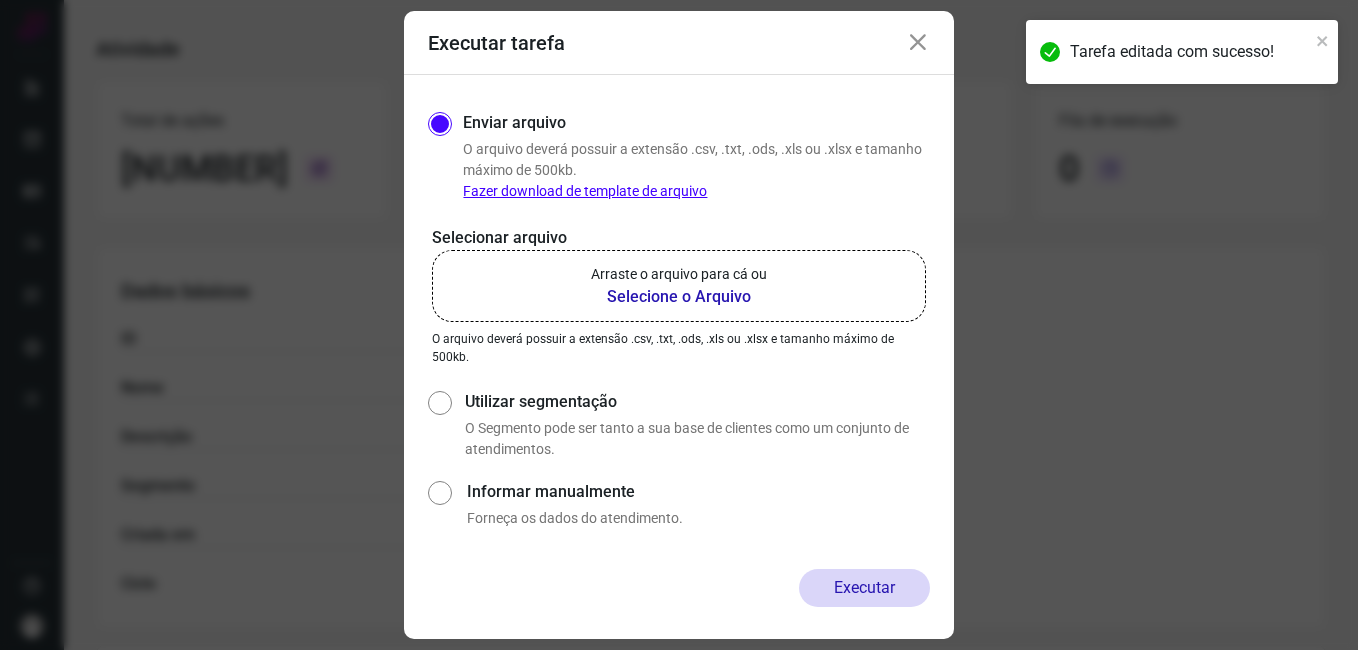 click on "Arraste o arquivo para cá ou Selecione o Arquivo" 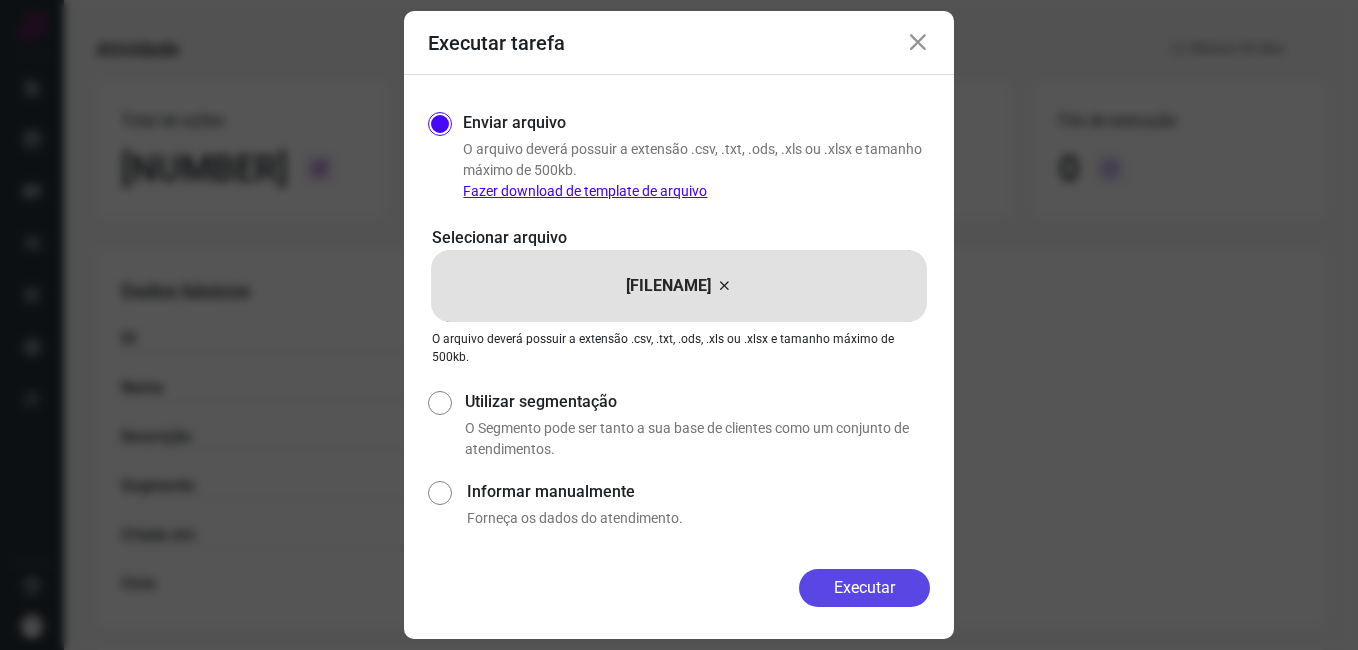 click on "Executar" at bounding box center [864, 588] 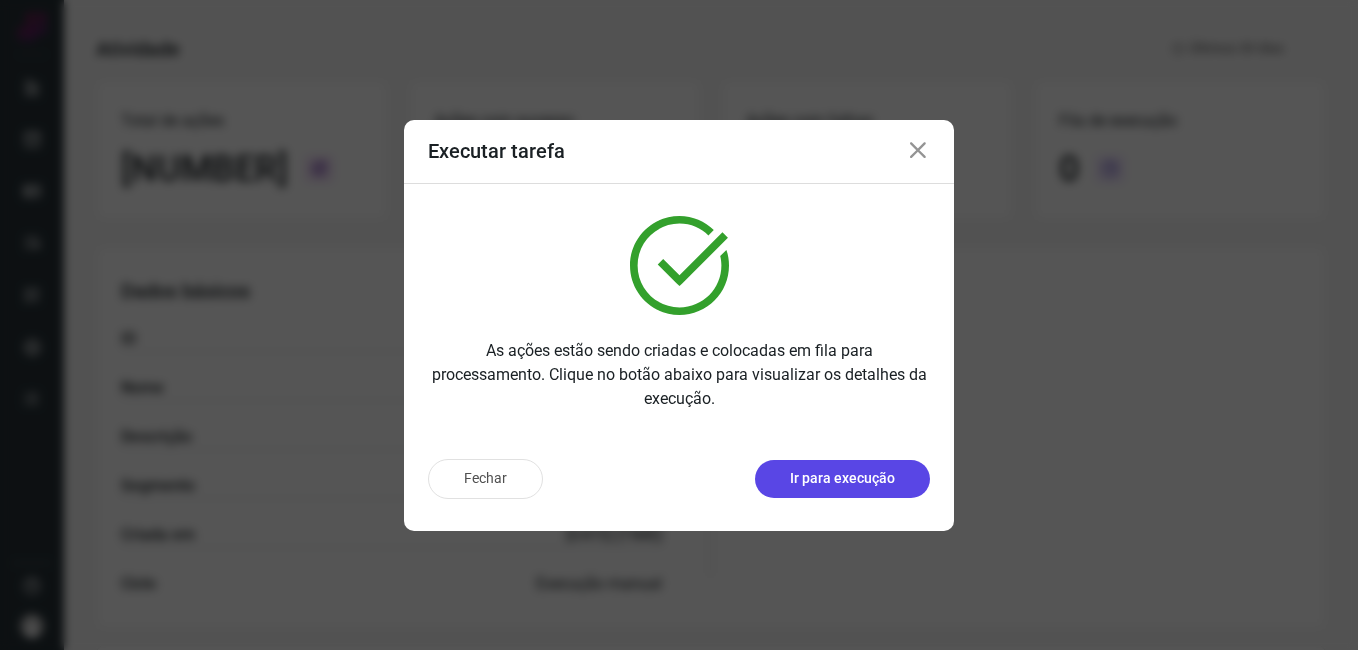 click on "Ir para execução" at bounding box center (842, 478) 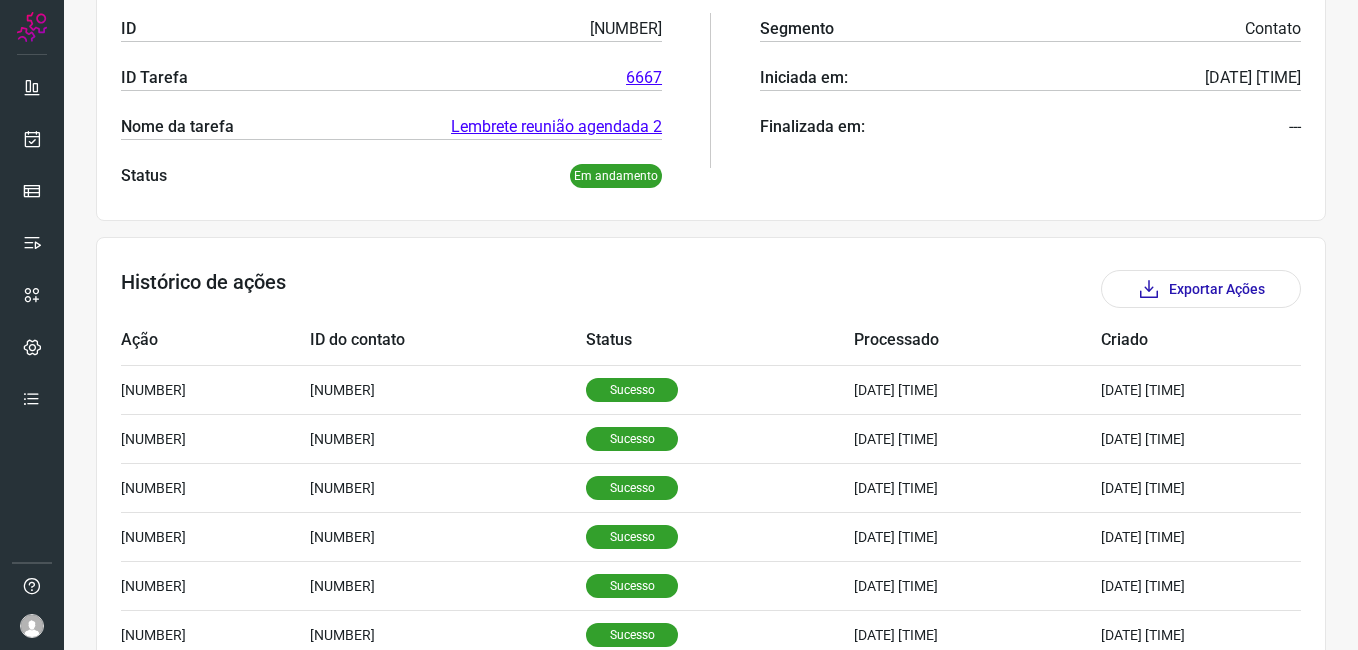 scroll, scrollTop: 518, scrollLeft: 0, axis: vertical 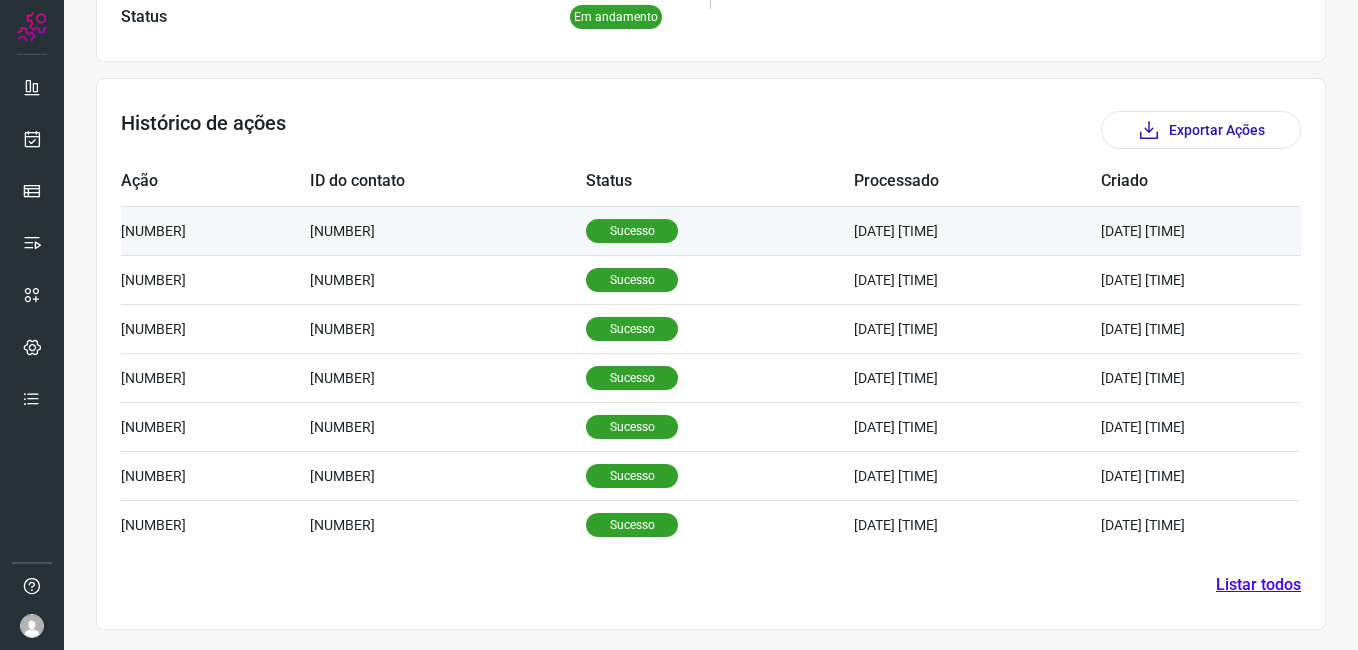 click on "Sucesso" at bounding box center [720, 230] 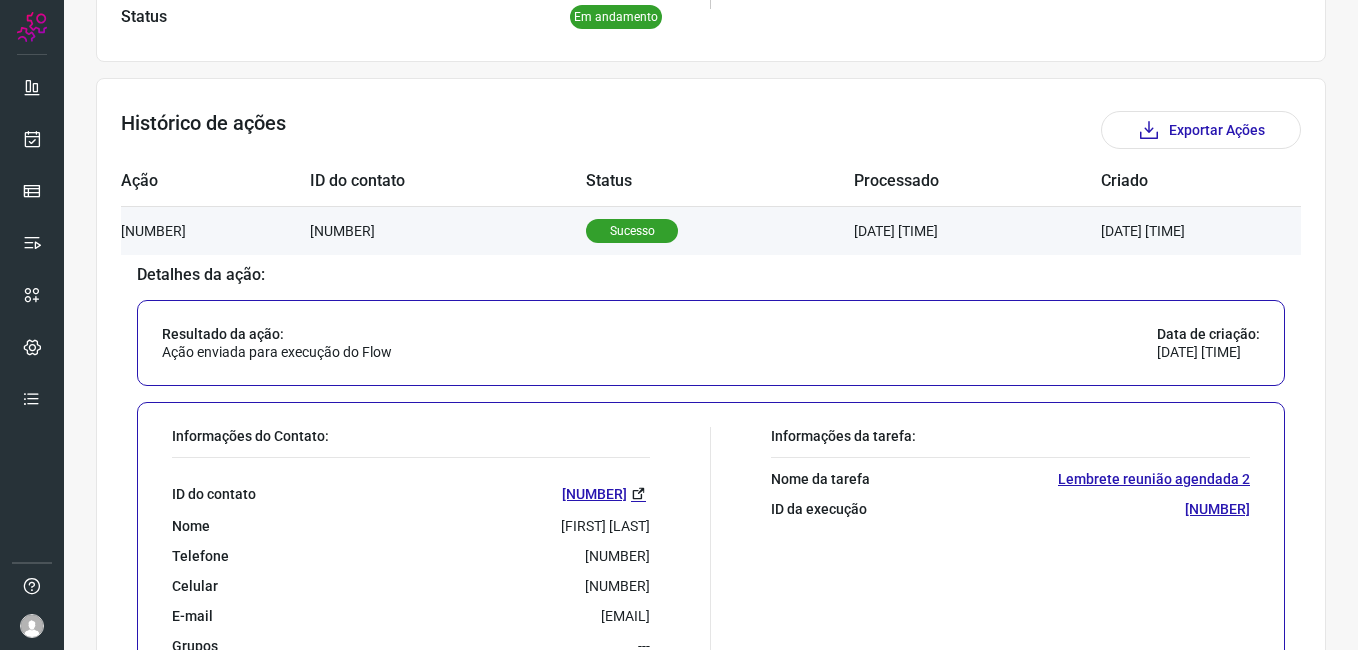 click on "Sucesso" at bounding box center [720, 230] 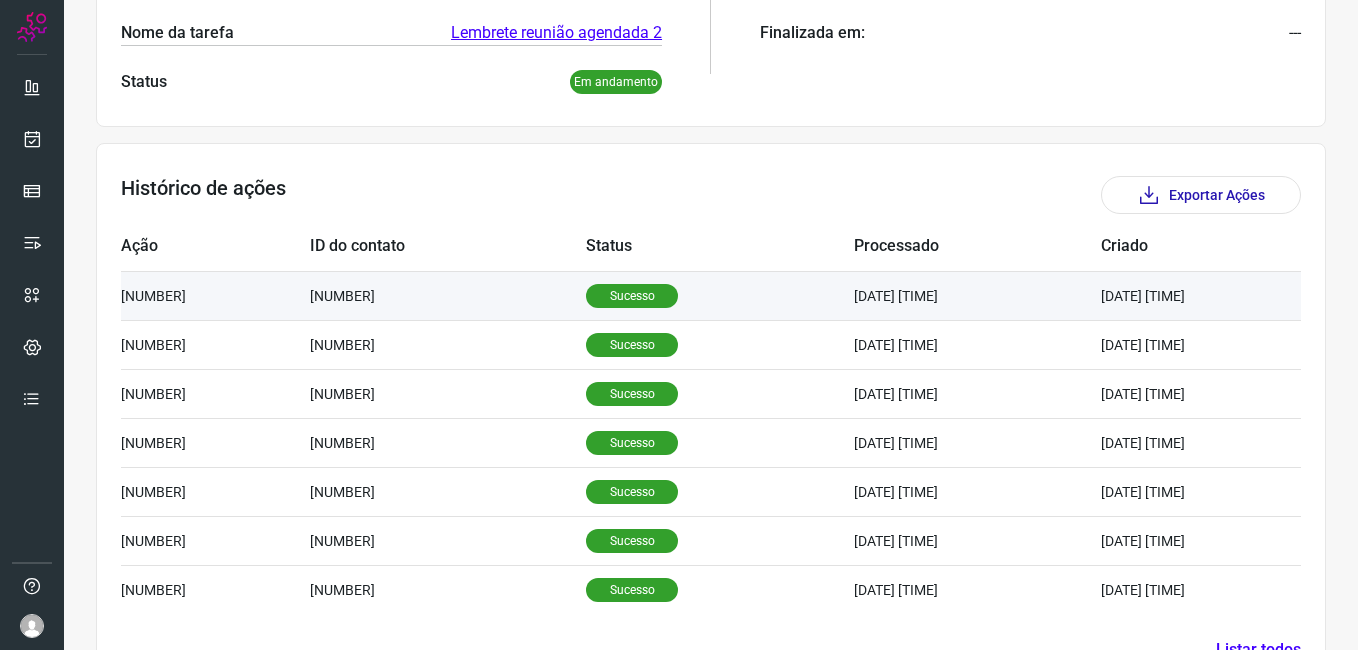 scroll, scrollTop: 418, scrollLeft: 0, axis: vertical 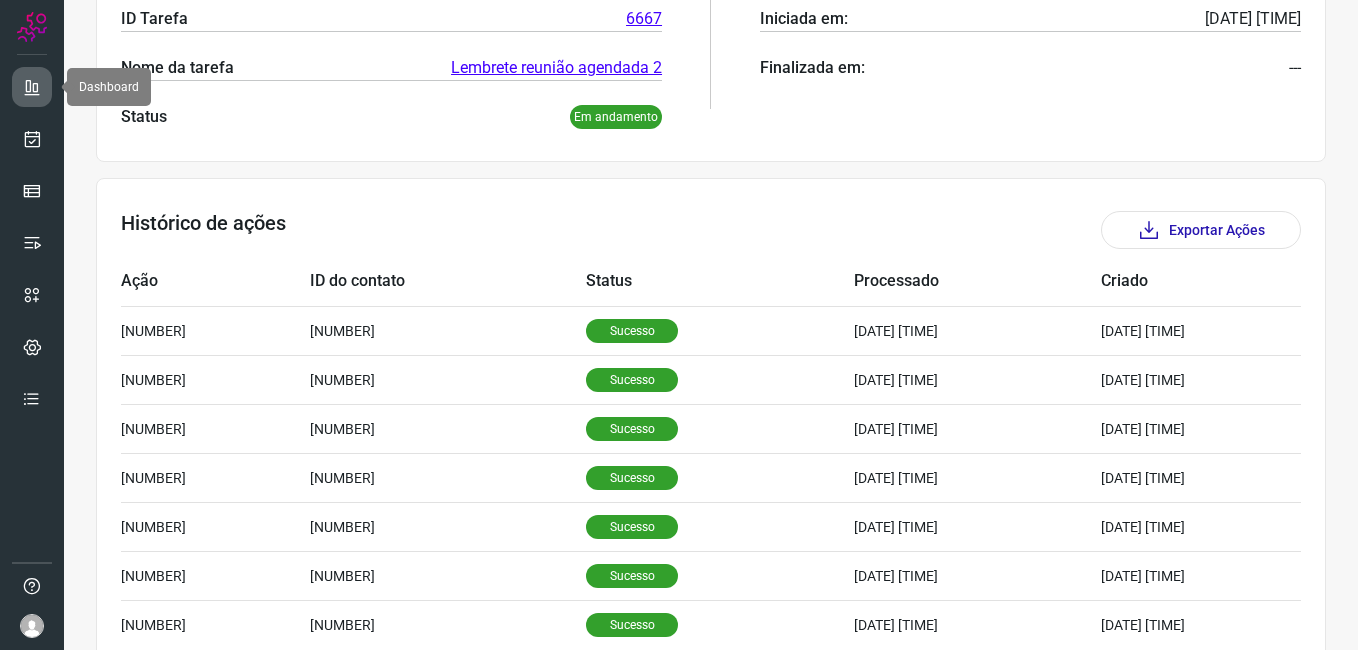 click at bounding box center (32, 87) 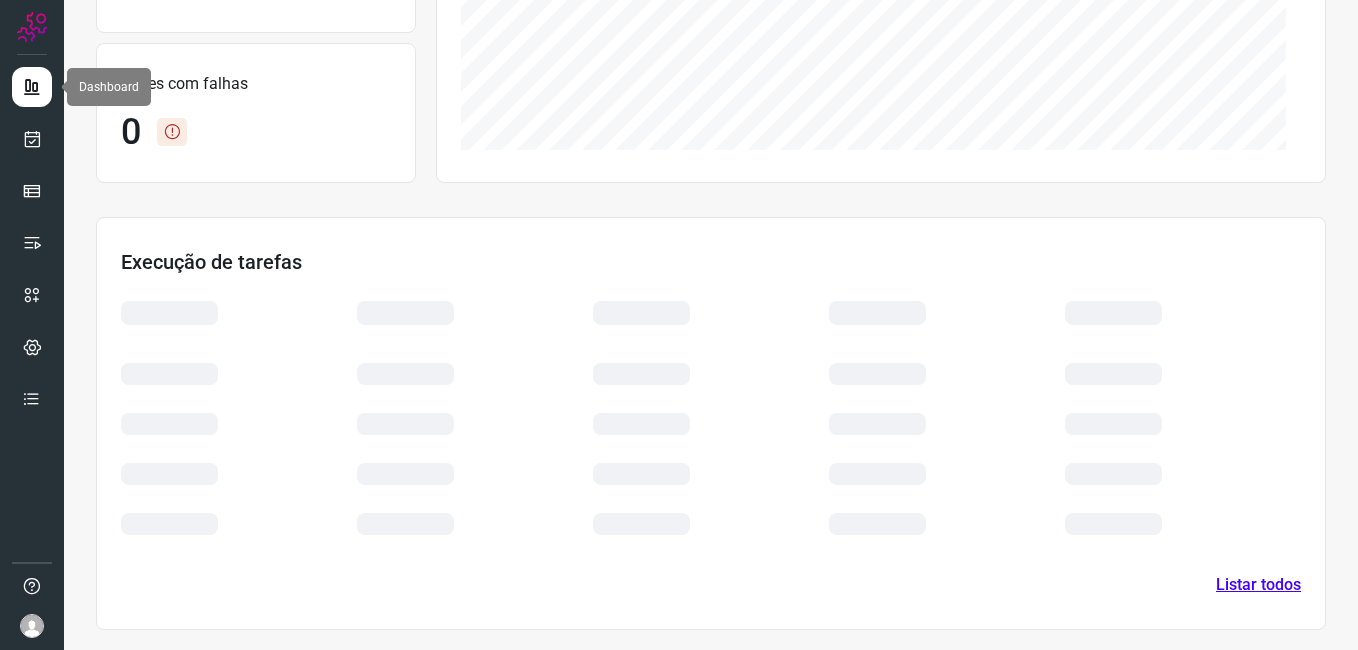 scroll, scrollTop: 407, scrollLeft: 0, axis: vertical 